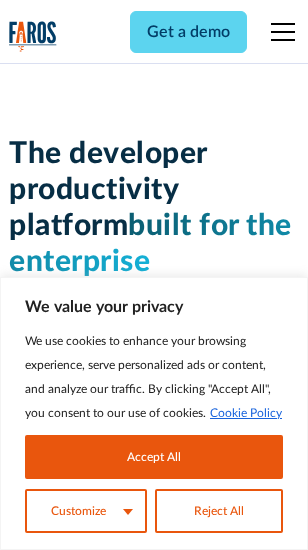 scroll, scrollTop: 0, scrollLeft: 0, axis: both 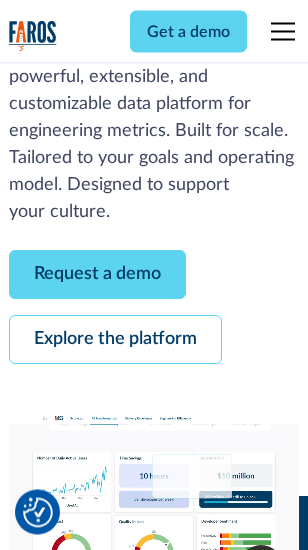 click on "Request a demo" at bounding box center [97, 275] 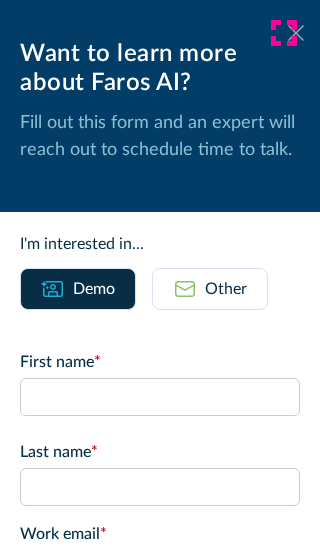 click 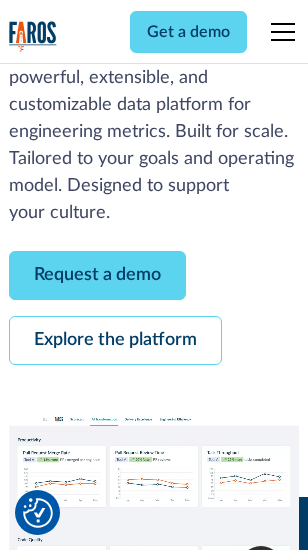 scroll, scrollTop: 366, scrollLeft: 0, axis: vertical 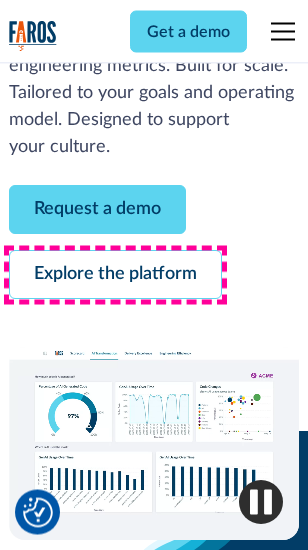 click on "Explore the platform" at bounding box center (115, 275) 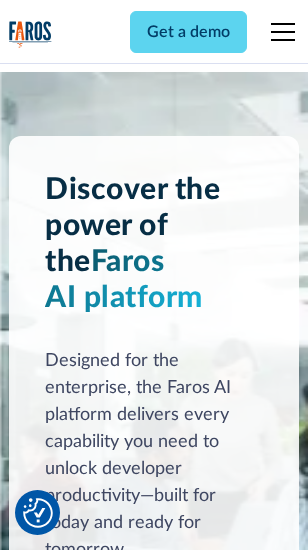 scroll, scrollTop: 15242, scrollLeft: 0, axis: vertical 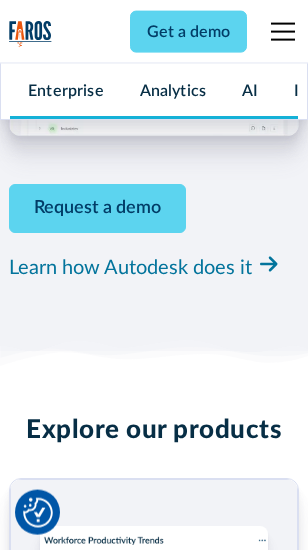 click on "Pricing" at bounding box center [33, 2488] 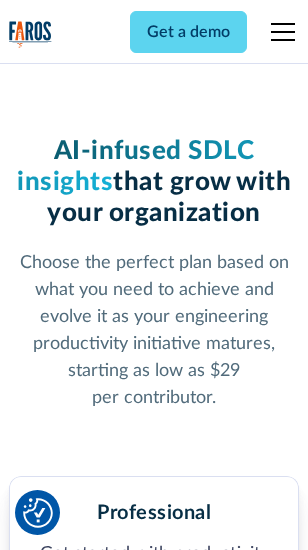 scroll, scrollTop: 3178, scrollLeft: 0, axis: vertical 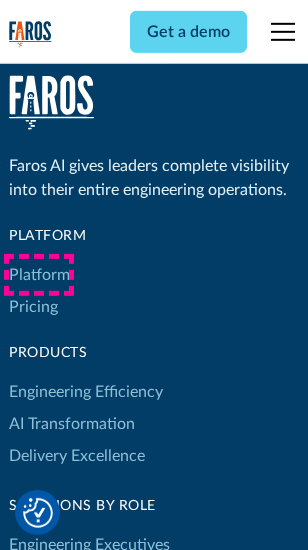click on "Platform" at bounding box center (39, 275) 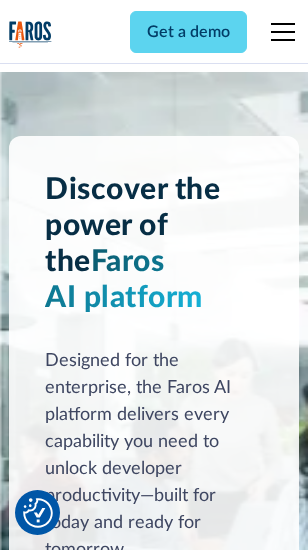 scroll, scrollTop: 15884, scrollLeft: 0, axis: vertical 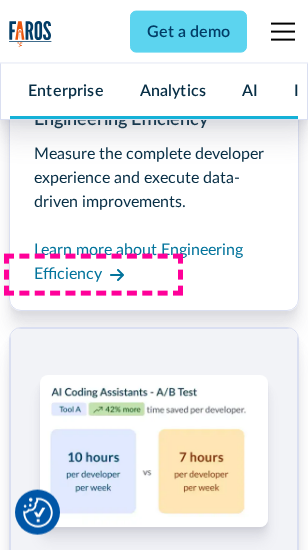 click on "Coding Assistant Impact" at bounding box center [94, 2457] 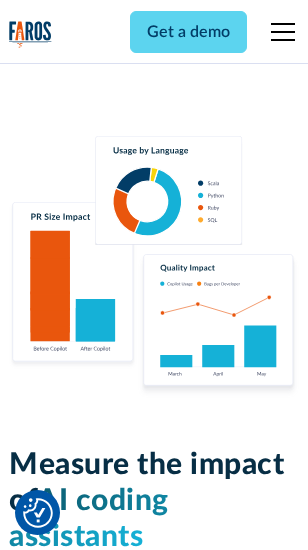 scroll, scrollTop: 12559, scrollLeft: 0, axis: vertical 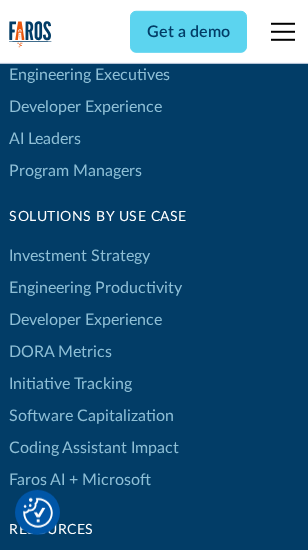 click on "DORA Metrics" at bounding box center (60, 352) 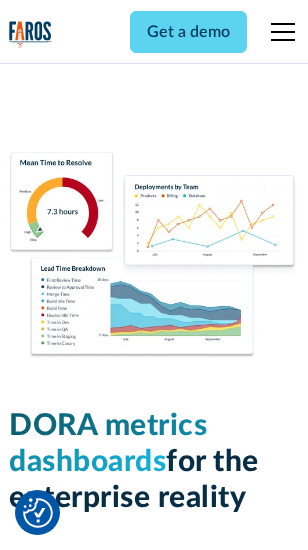 scroll, scrollTop: 8862, scrollLeft: 0, axis: vertical 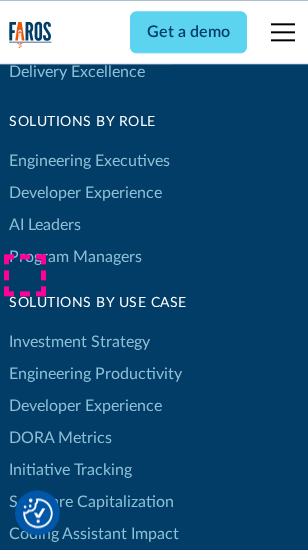 click on "Blog" at bounding box center [24, 655] 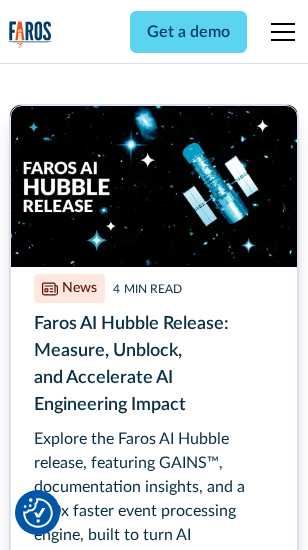 scroll, scrollTop: 9045, scrollLeft: 0, axis: vertical 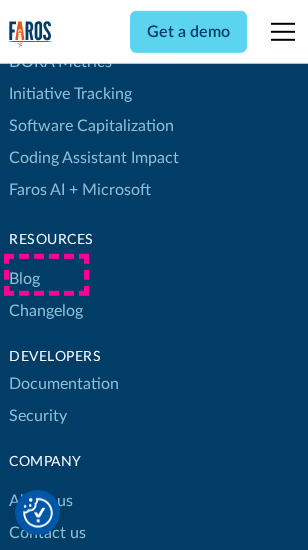 click on "Changelog" at bounding box center [46, 311] 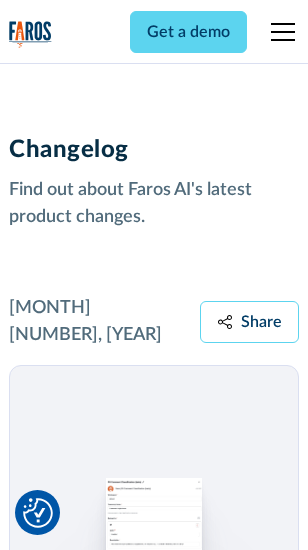 scroll, scrollTop: 24531, scrollLeft: 0, axis: vertical 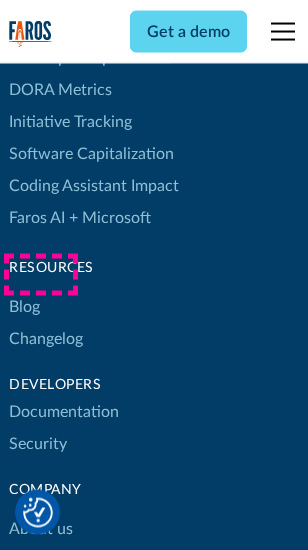 click on "About us" at bounding box center [41, 529] 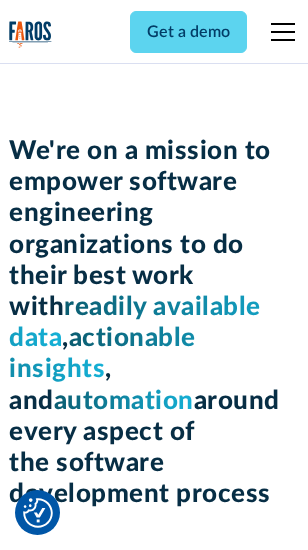 scroll, scrollTop: 6924, scrollLeft: 0, axis: vertical 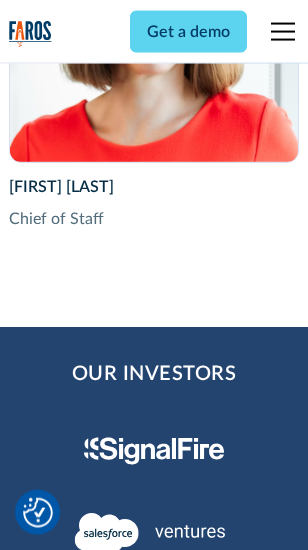 click on "Contact us" at bounding box center [47, 2758] 